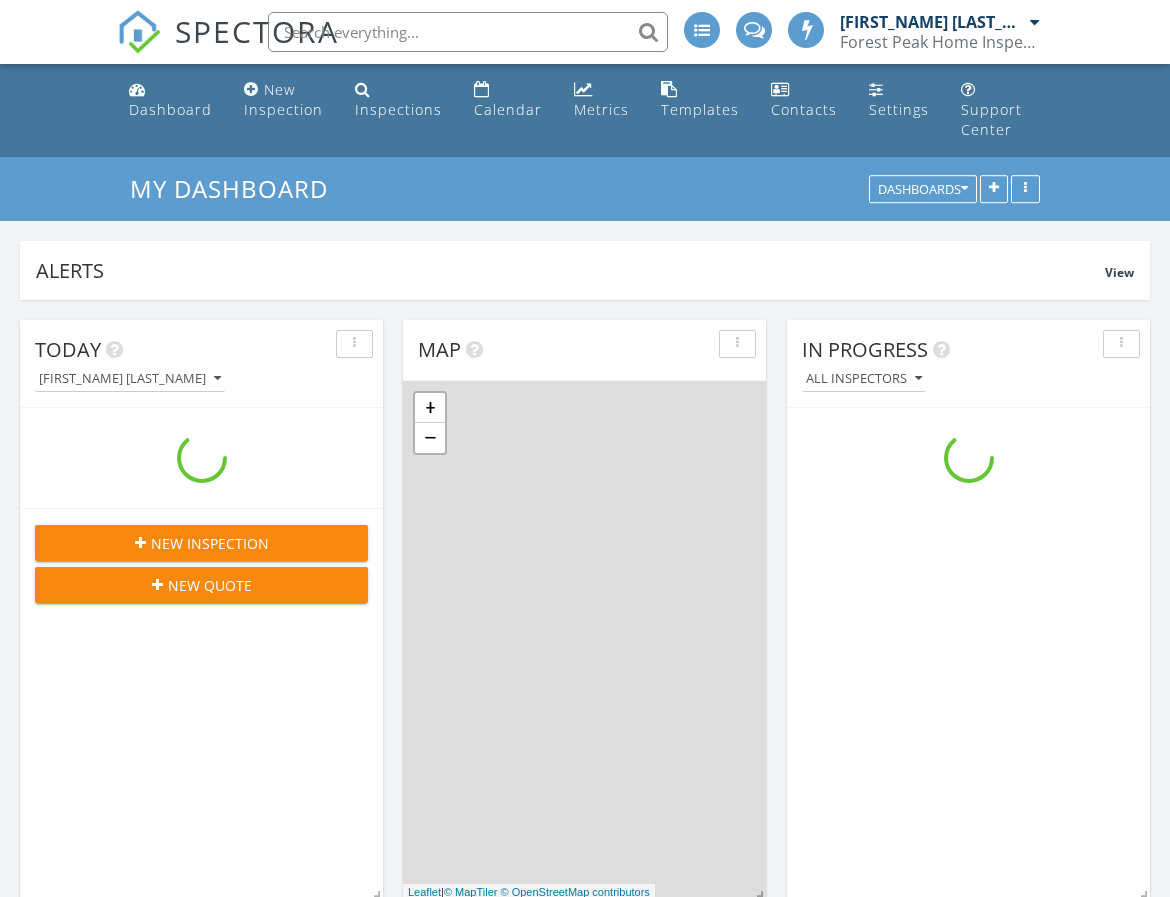 scroll, scrollTop: 0, scrollLeft: 0, axis: both 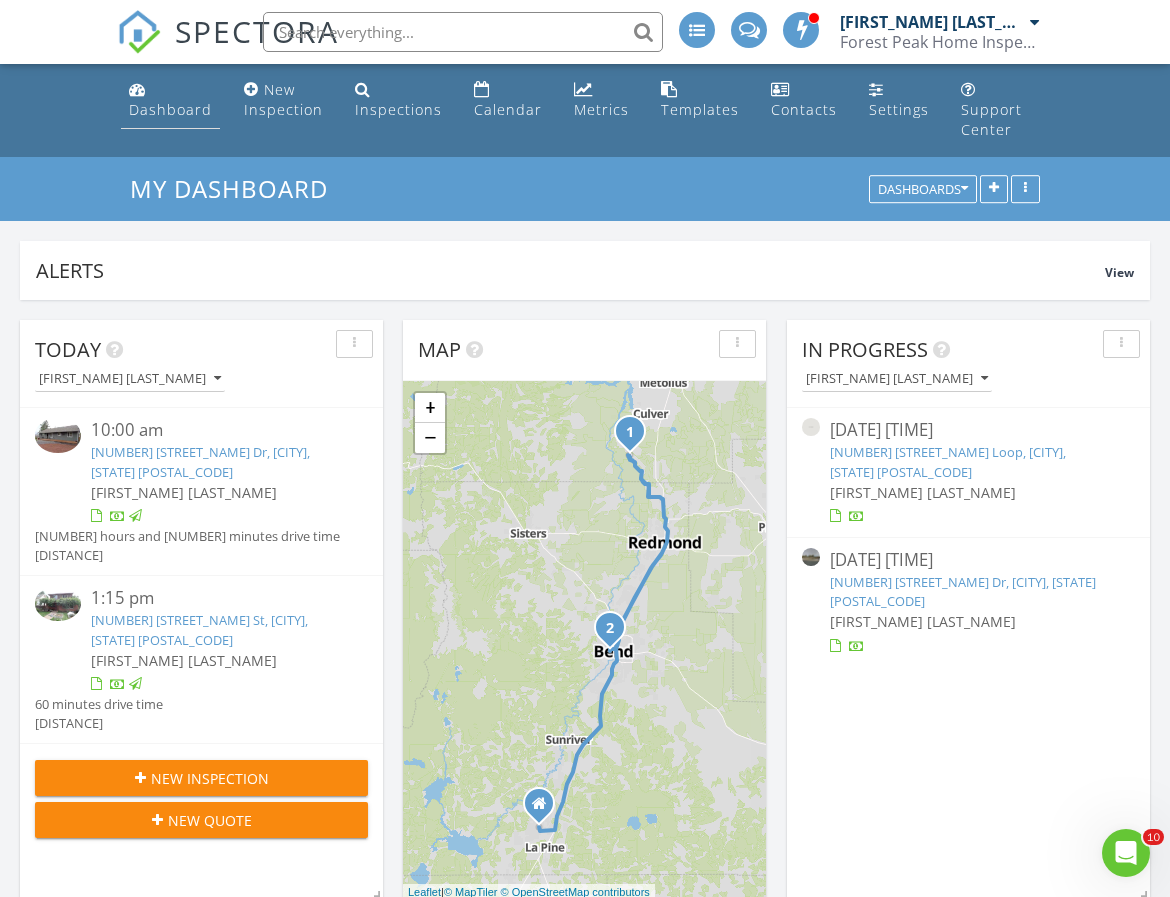 click on "Dashboard" at bounding box center [170, 100] 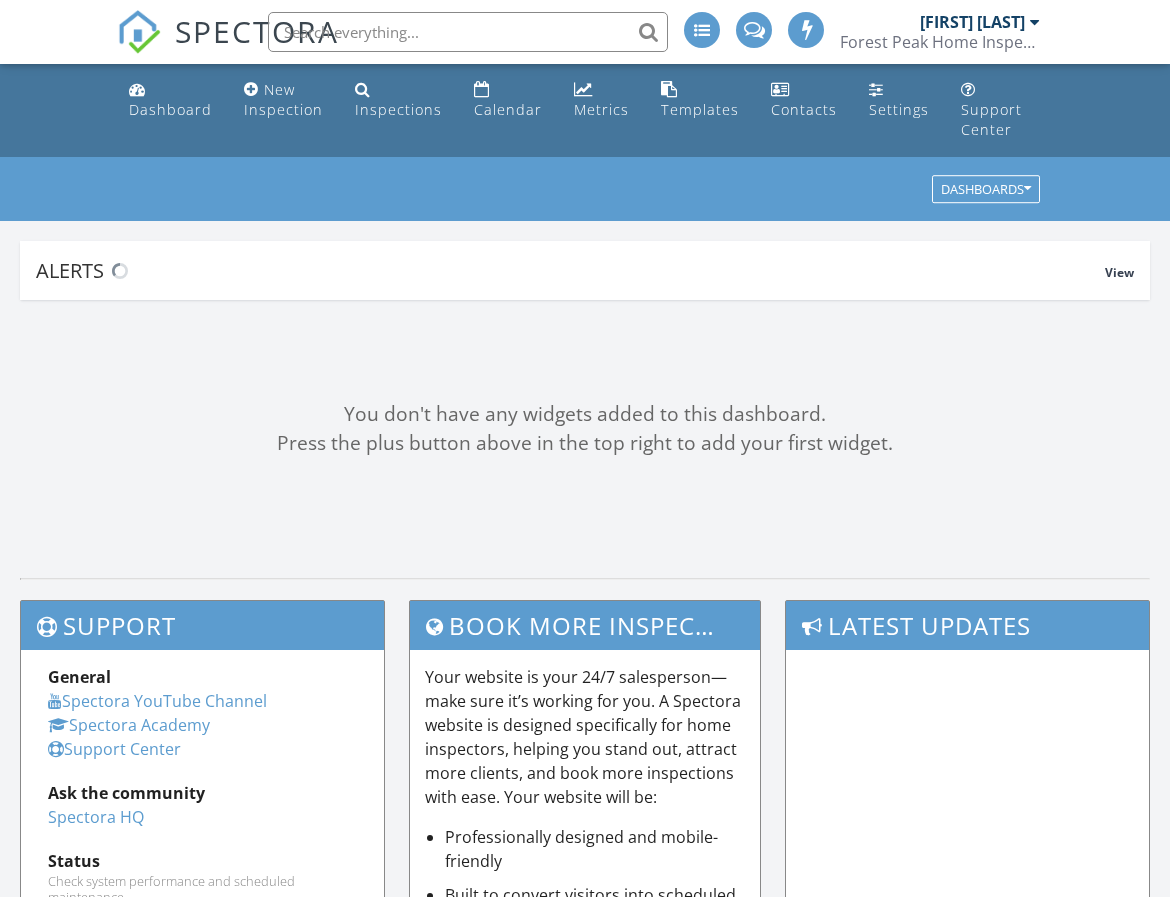 scroll, scrollTop: 0, scrollLeft: 0, axis: both 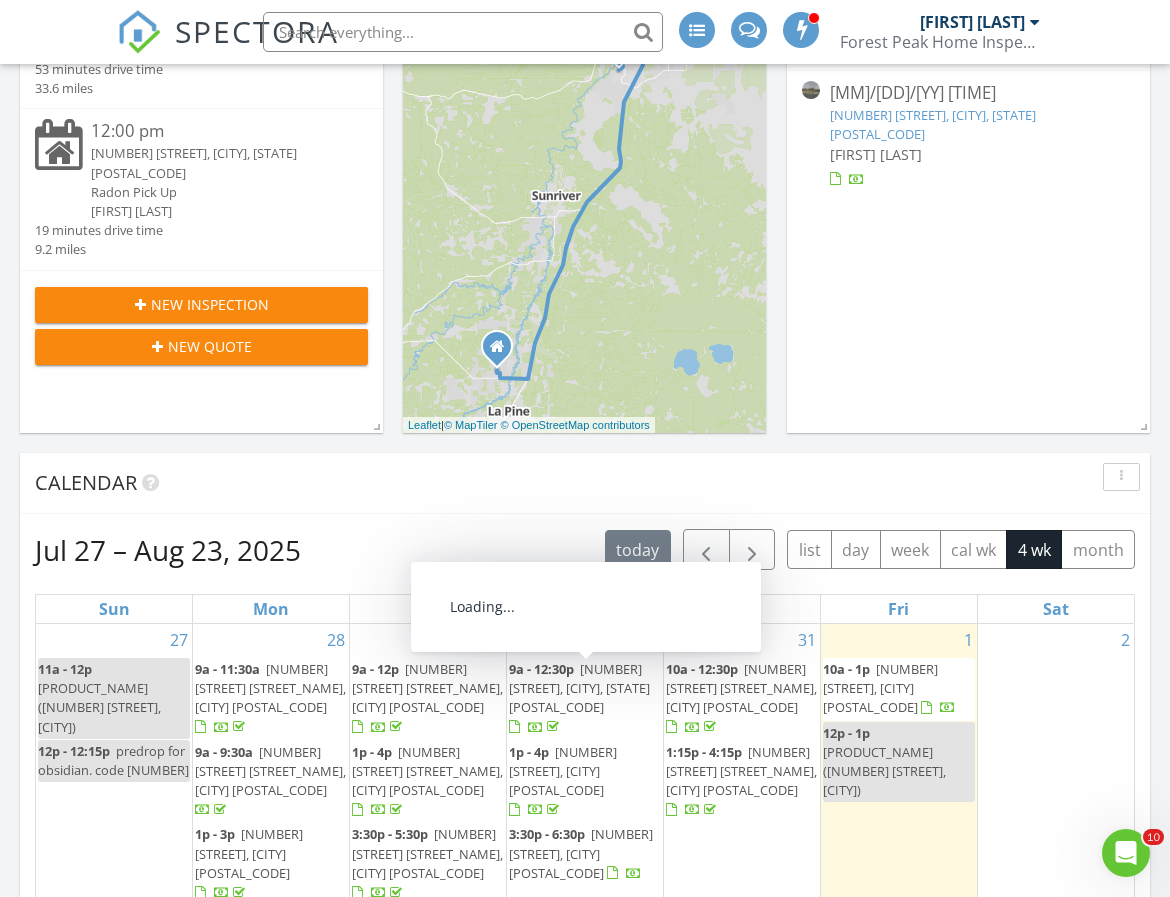 click on "60826 Goldenwood Loop, Bend 97702" at bounding box center (579, 688) 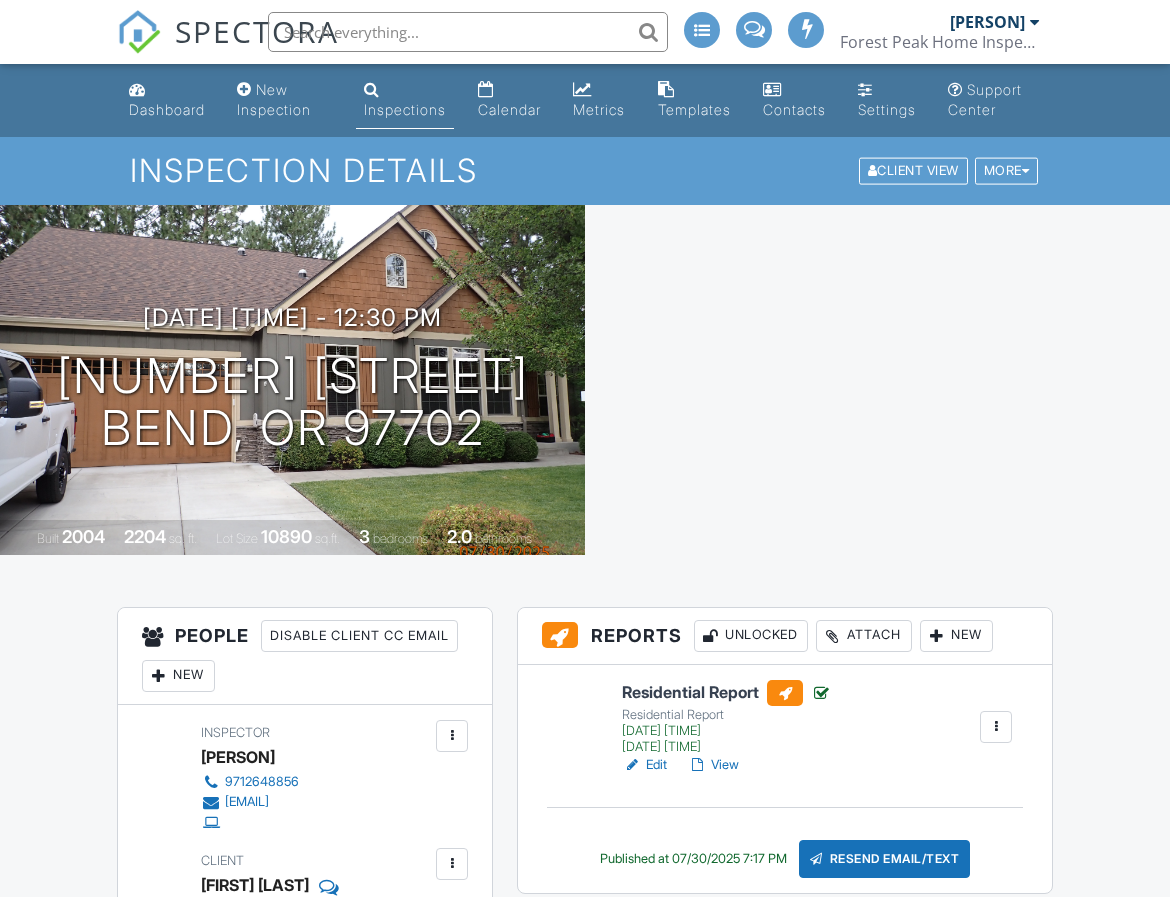 scroll, scrollTop: 0, scrollLeft: 0, axis: both 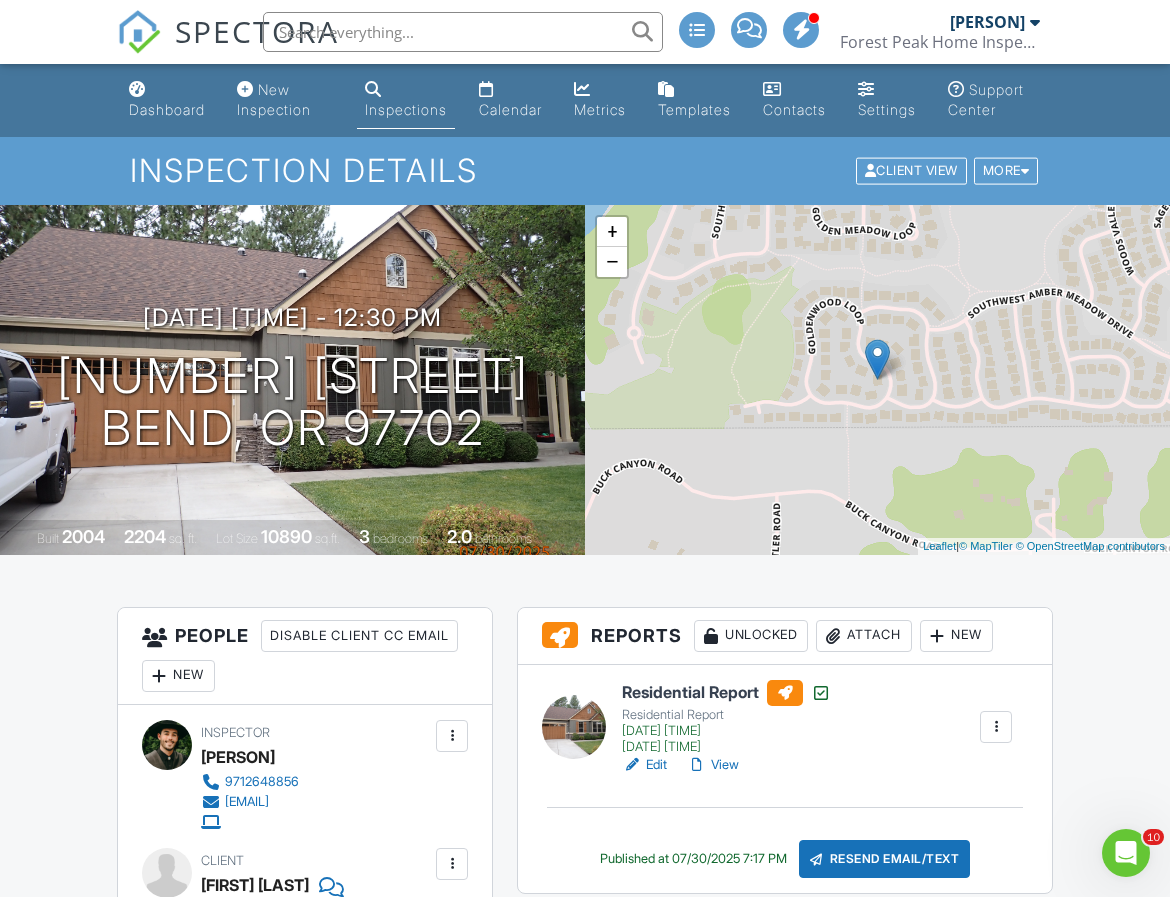 click on "Edit" at bounding box center (644, 765) 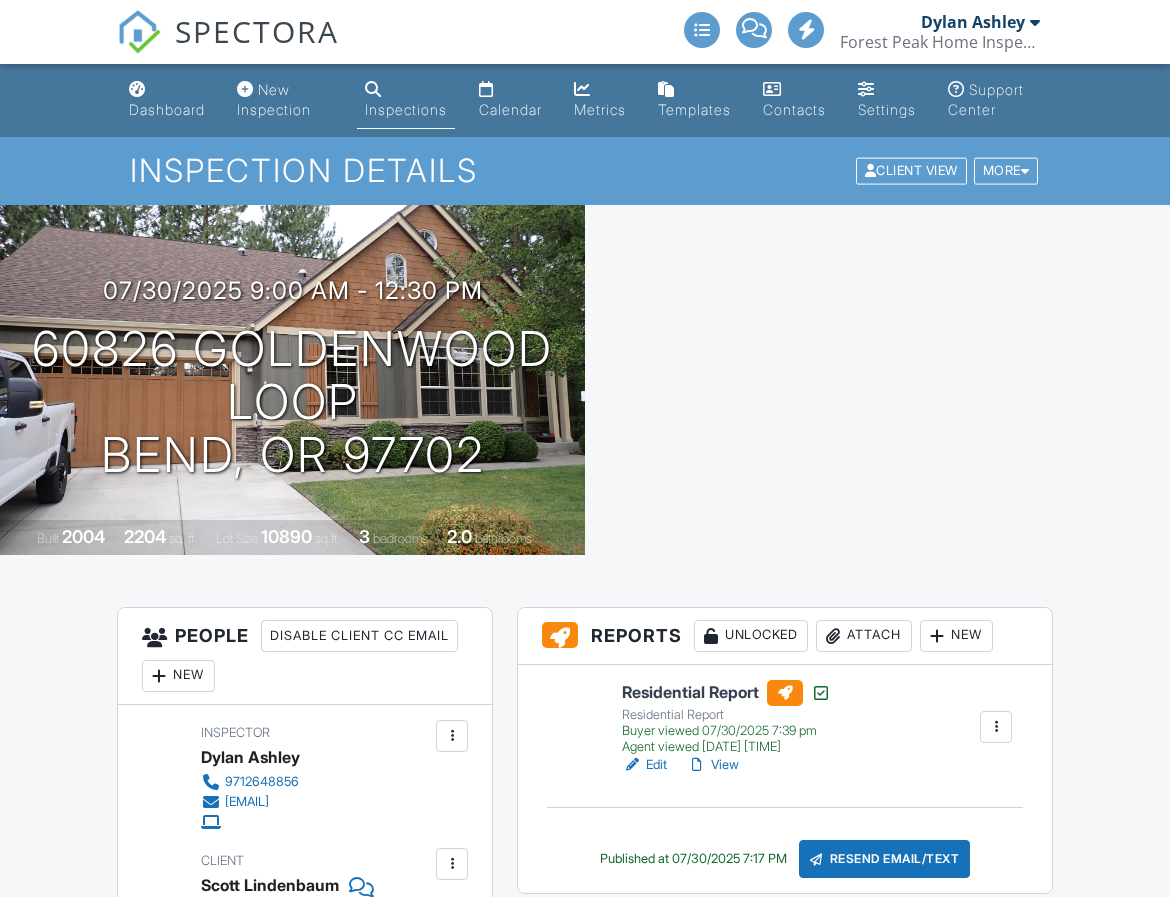 click on "Attach" at bounding box center [864, 636] 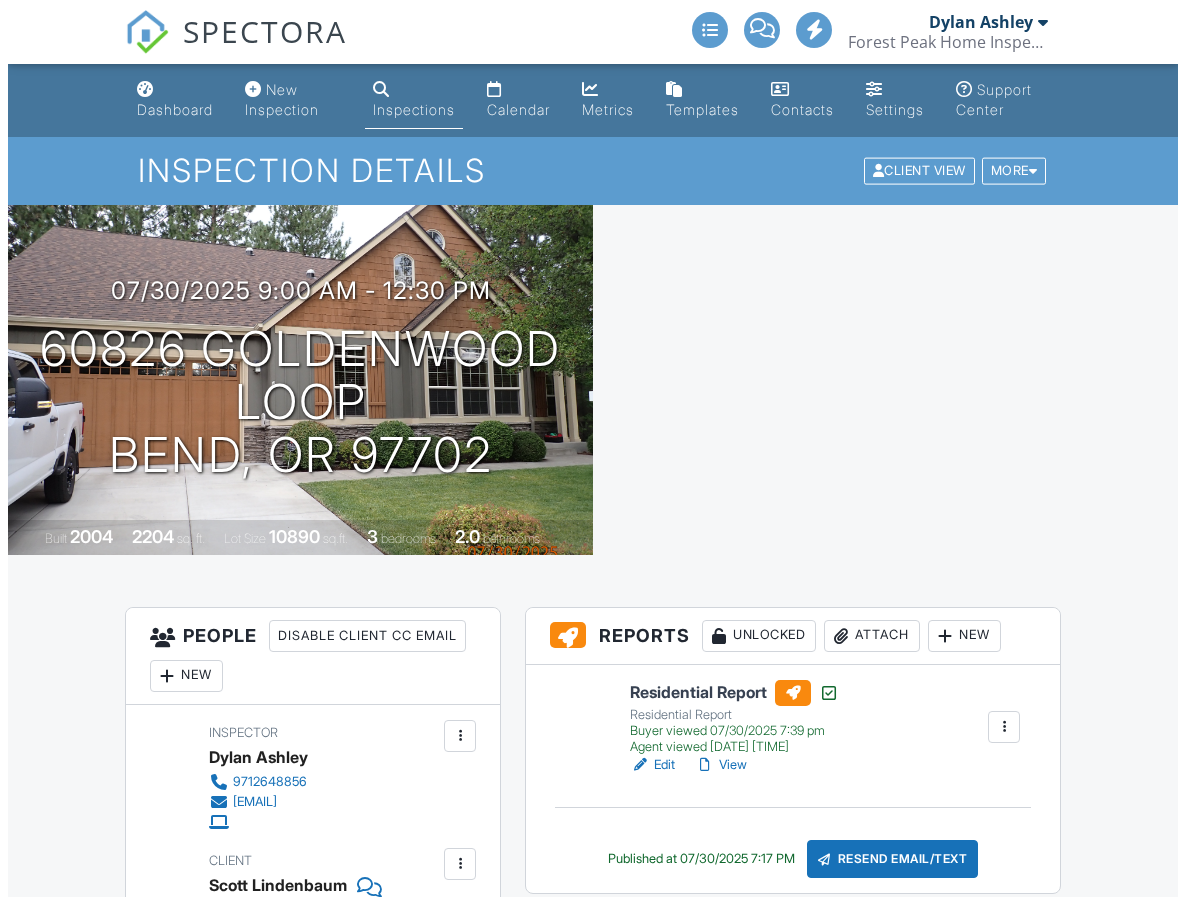 scroll, scrollTop: 0, scrollLeft: 0, axis: both 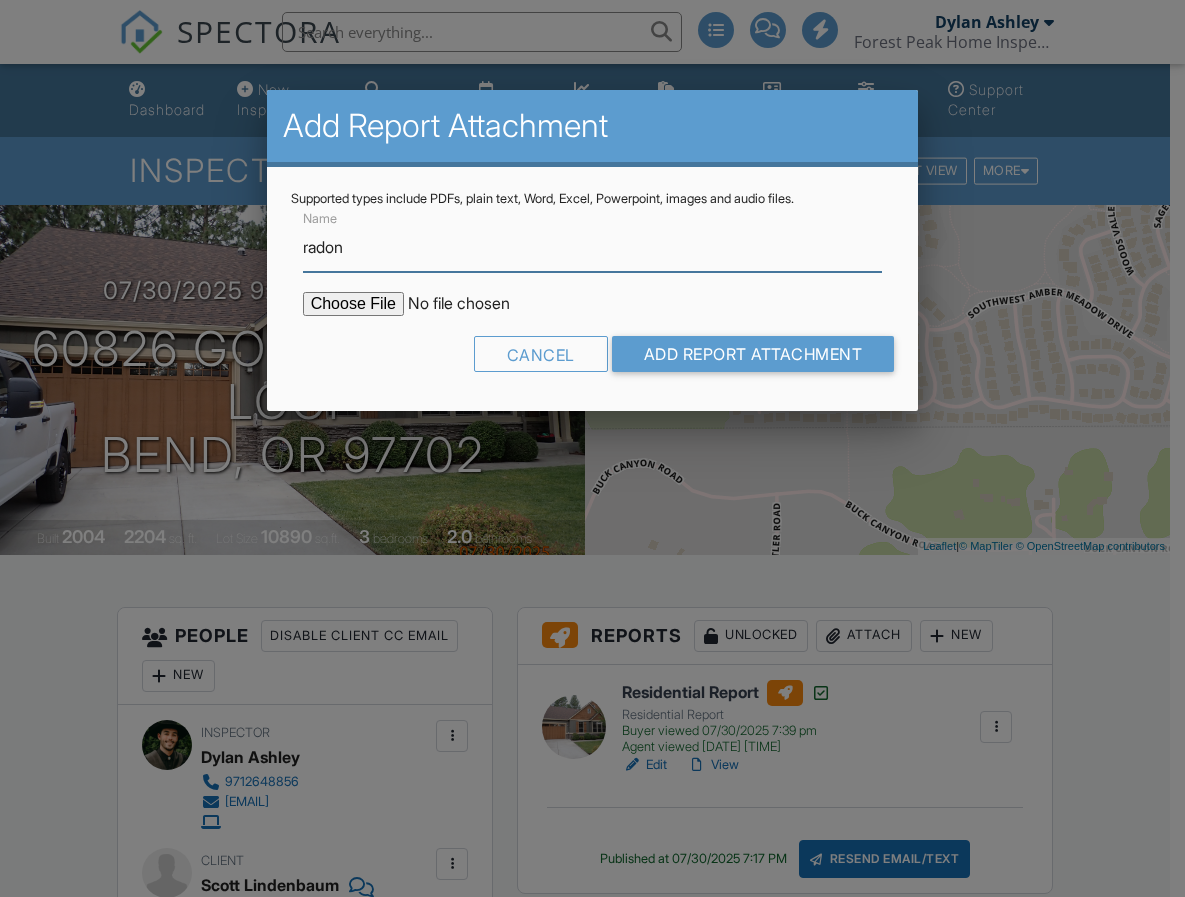 type on "radon" 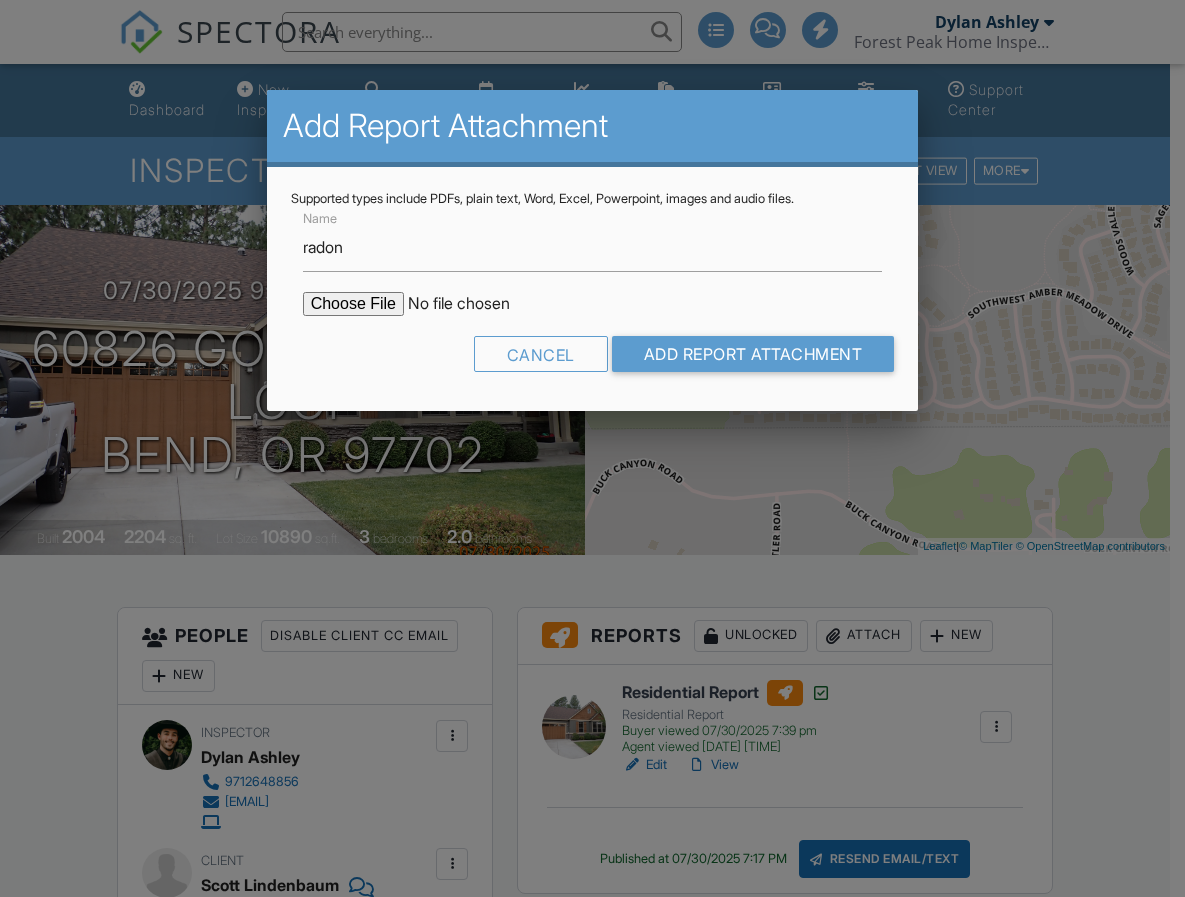 click at bounding box center [473, 304] 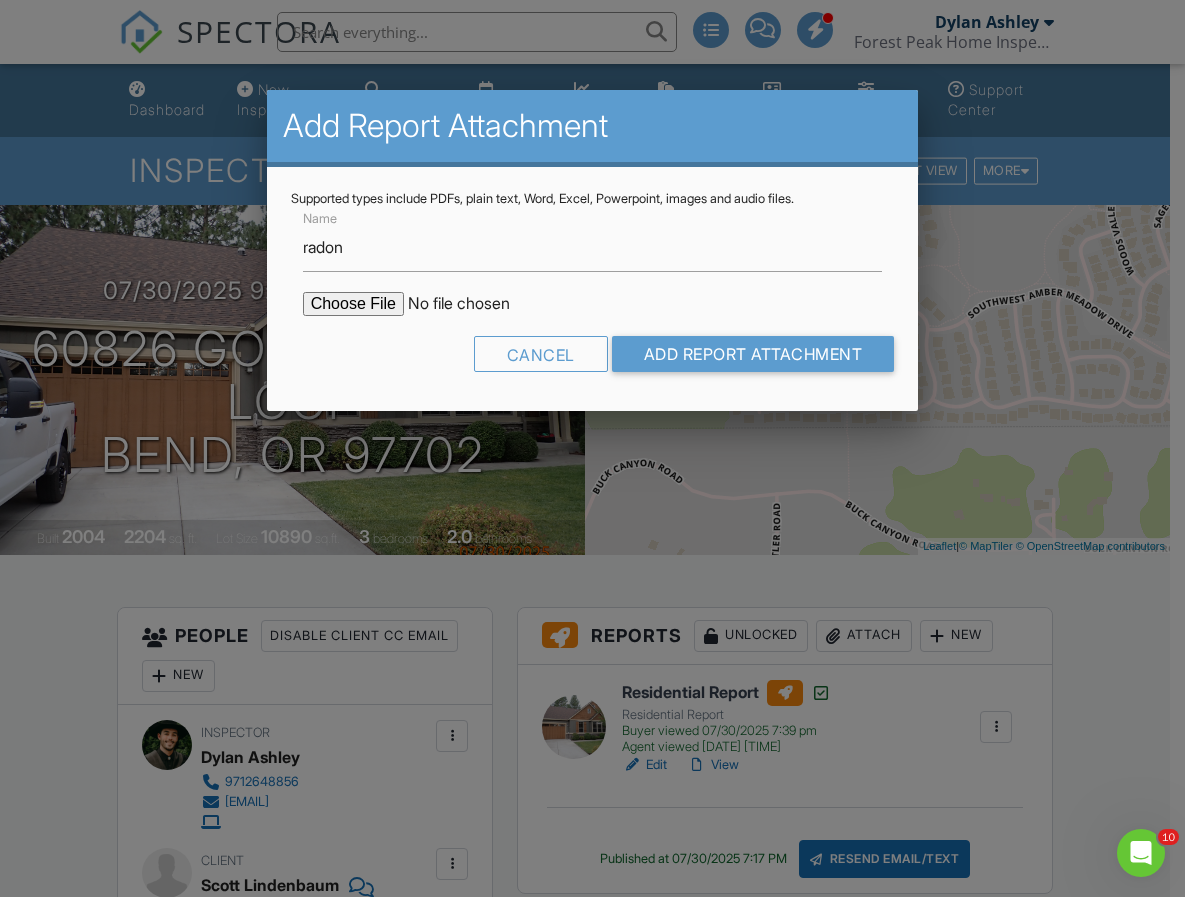 scroll, scrollTop: 0, scrollLeft: 0, axis: both 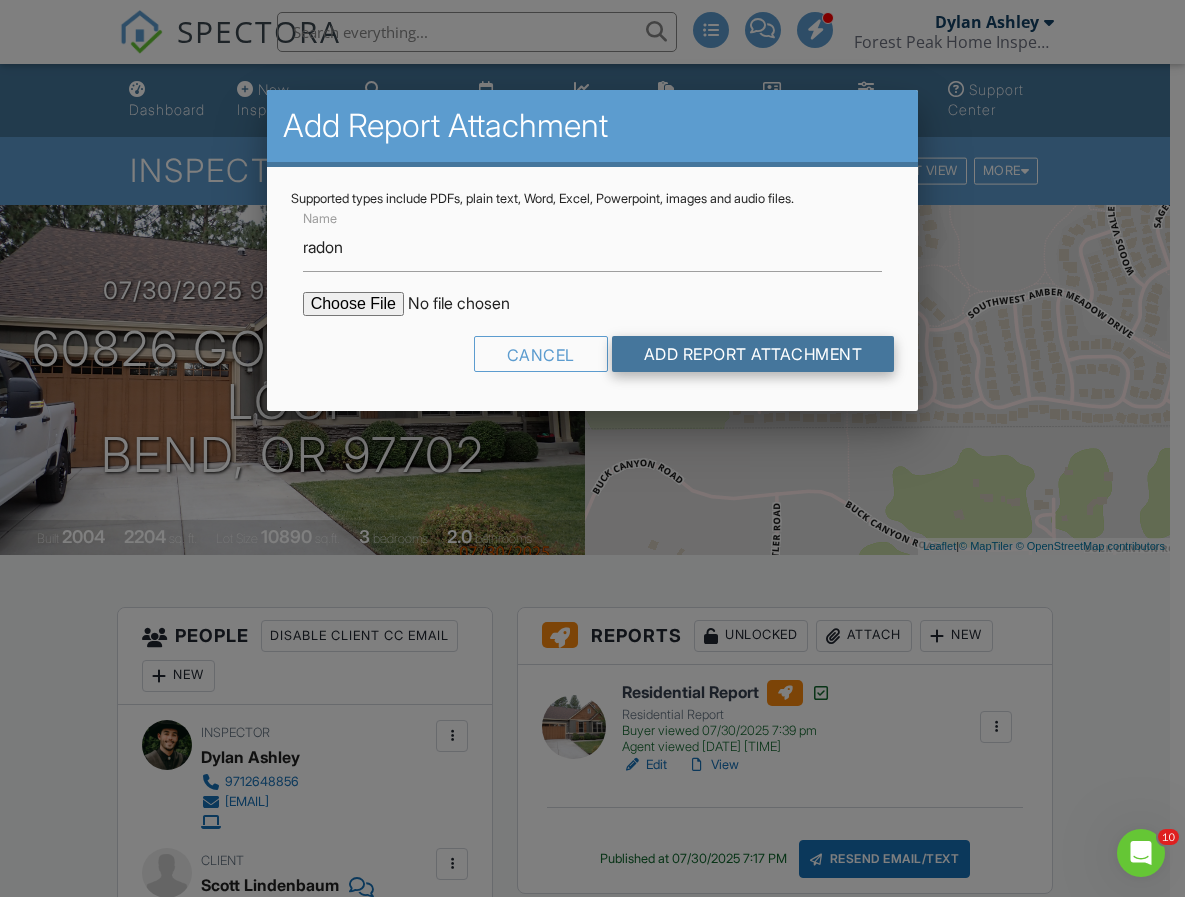 click on "Add Report Attachment" at bounding box center (753, 354) 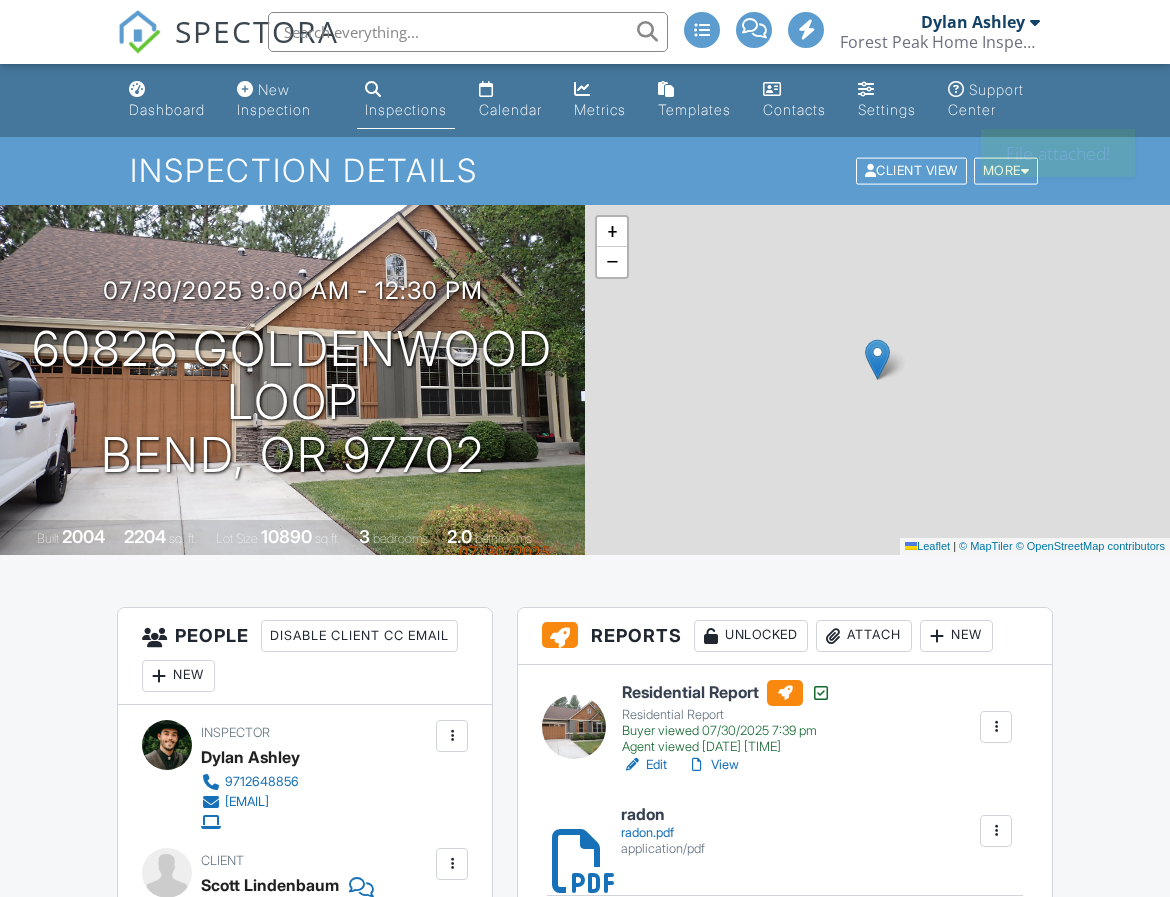 scroll, scrollTop: 0, scrollLeft: 0, axis: both 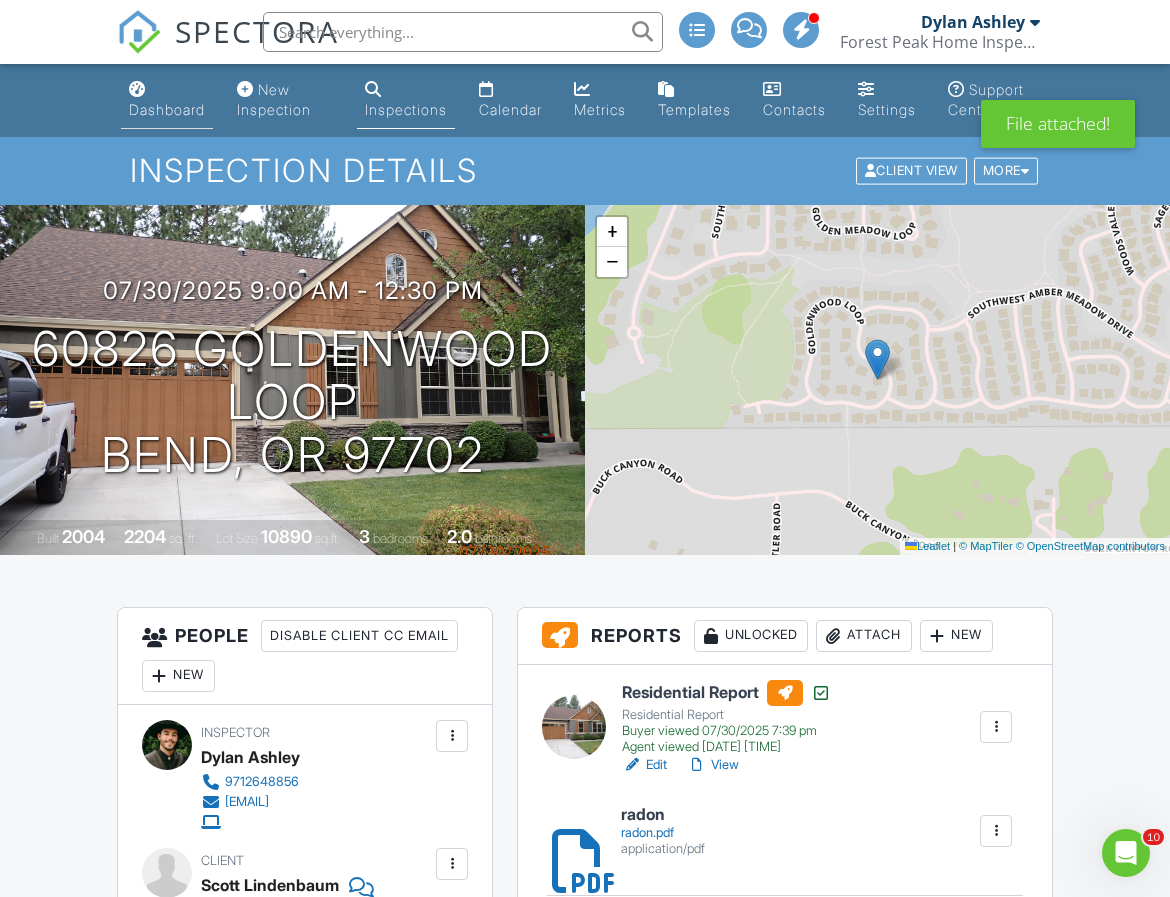 click on "Dashboard" at bounding box center (167, 100) 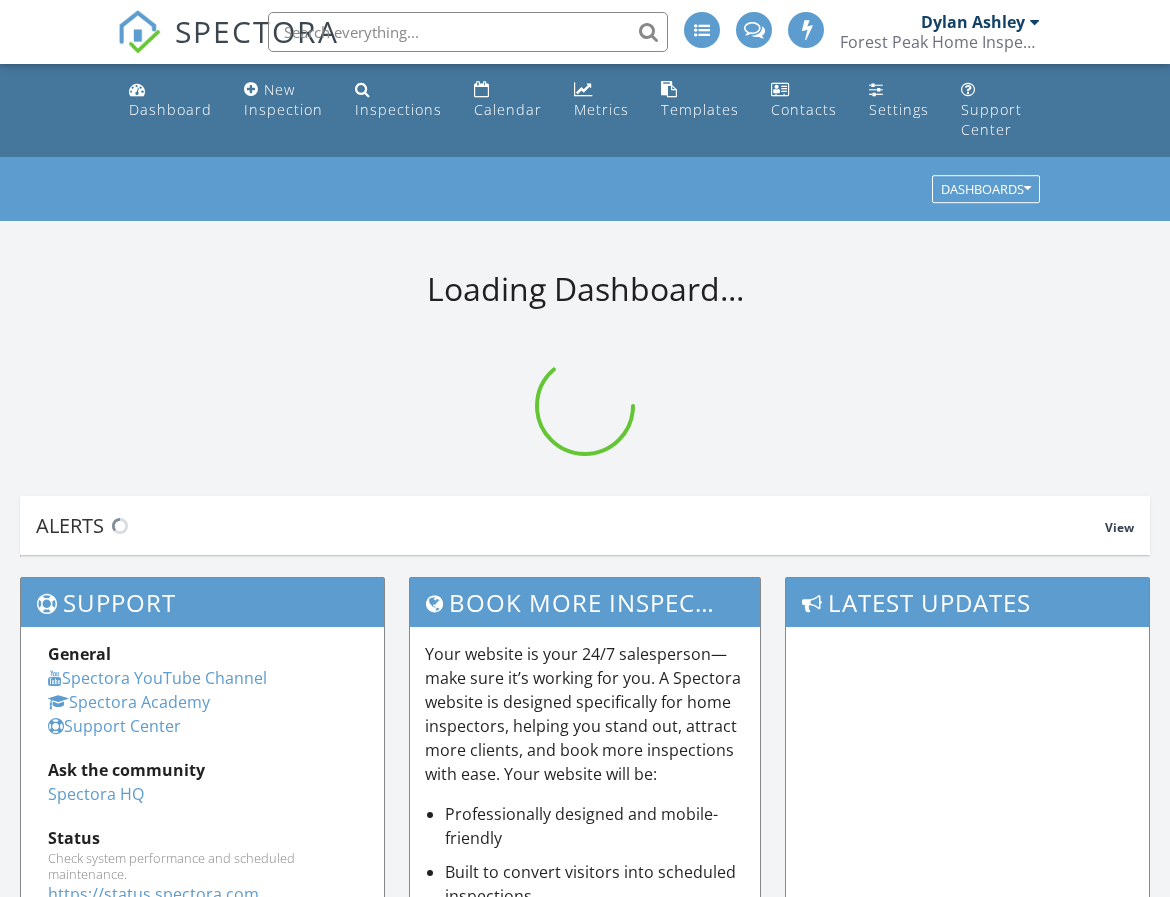 scroll, scrollTop: 0, scrollLeft: 0, axis: both 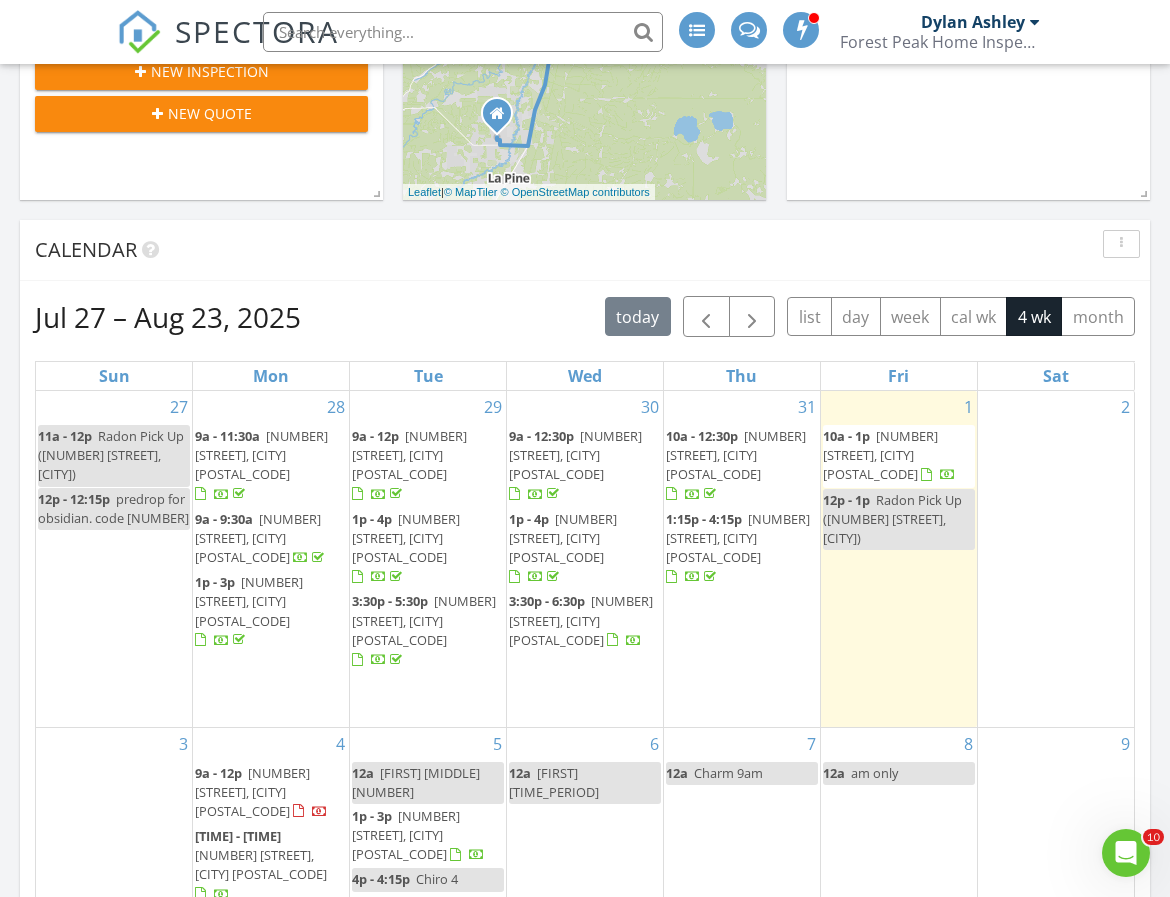 click on "20884 Rorick Dr, Bend 97701" at bounding box center [880, 455] 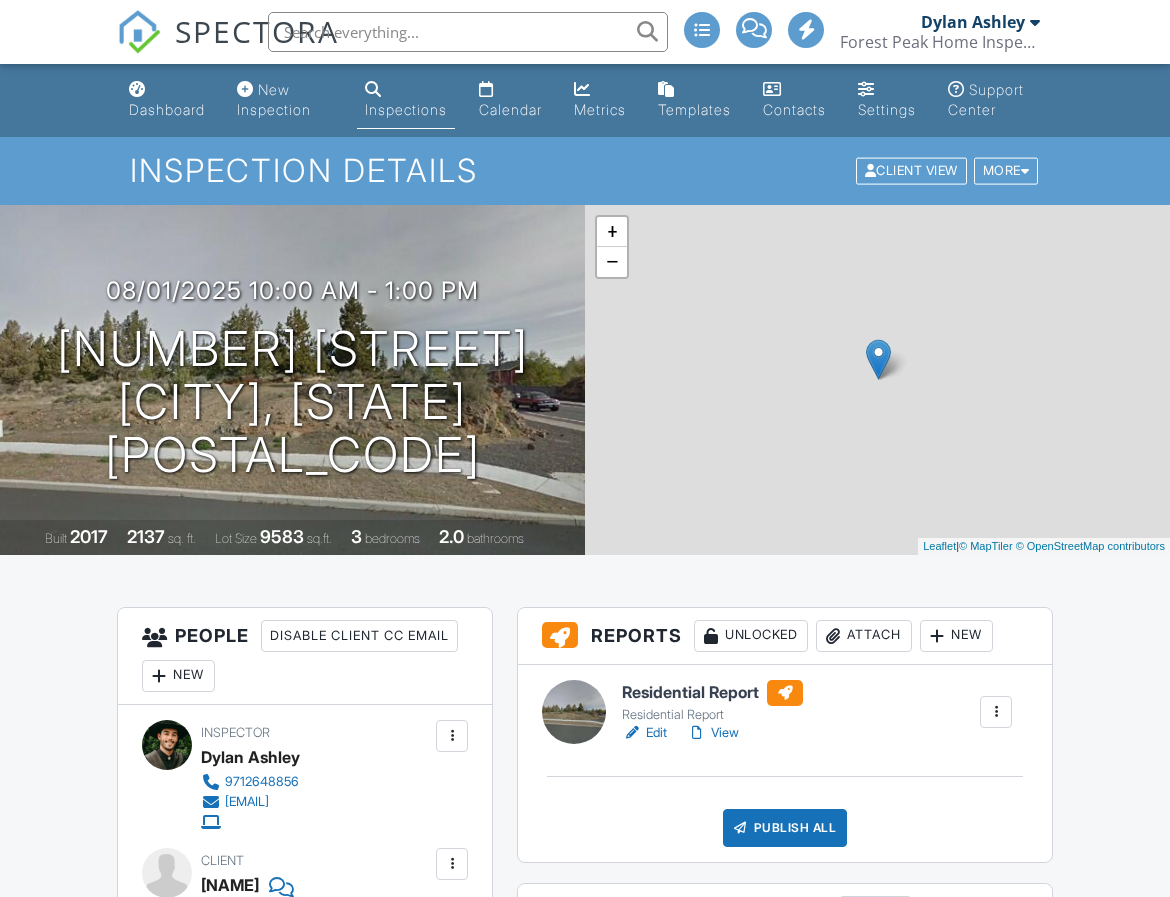 scroll, scrollTop: 0, scrollLeft: 0, axis: both 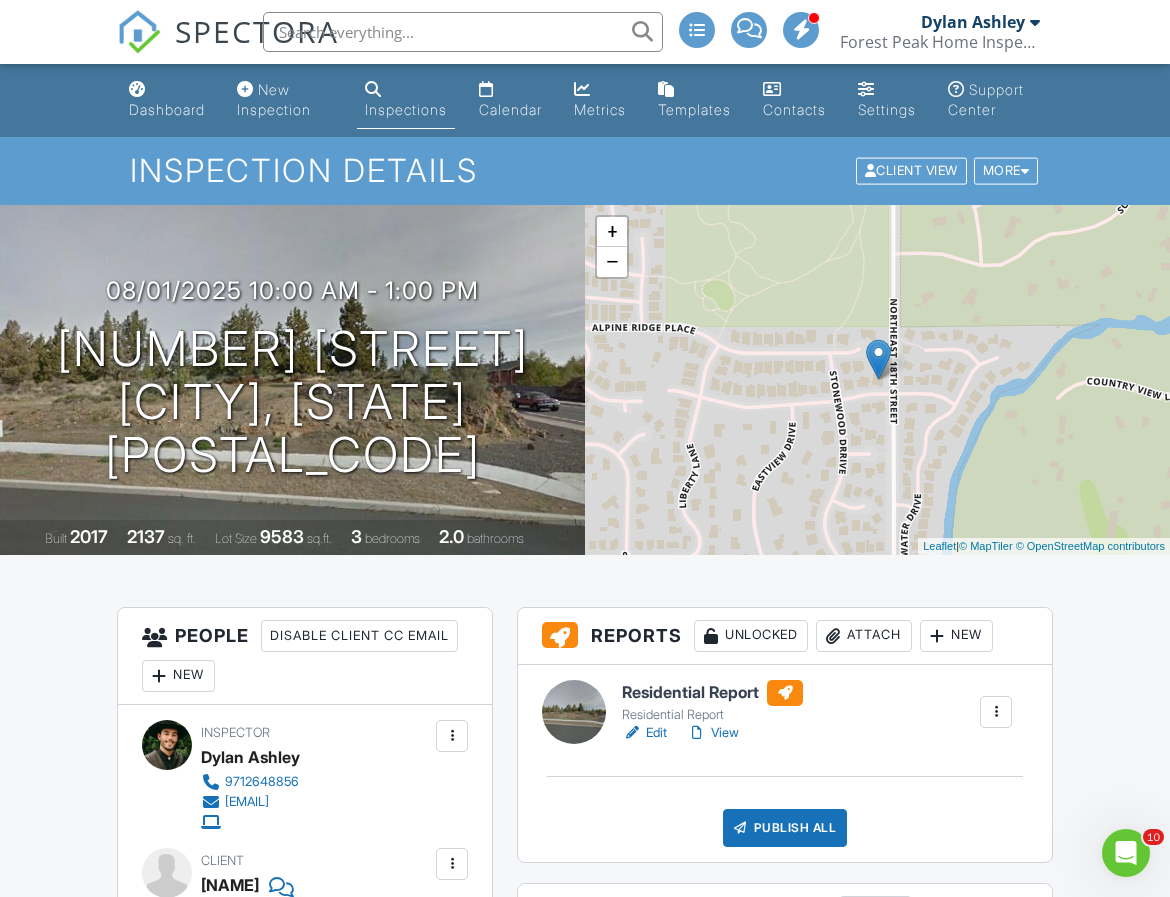 click on "All emails and texts are disabled for this inspection!
All emails and texts have been disabled for this inspection. This may have happened due to someone manually disabling them or this inspection being unconfirmed when it was scheduled. To re-enable emails and texts for this inspection, click the button below.
Turn on emails and texts
Reports
Unlocked
Attach
New
Residential Report
Residential Report
Edit
View
Quick Publish
Copy
Delete
Publish All
Checking report completion
Publish report?
Before publishing from the web, click "Preview/Publish" in the Report Editor to save your changes ( don't know where that is? ). If this is not clicked, your latest changes may not appear in the report.
This will make this report available to your client and/or agent. It will not send out a notification.
Cancel" at bounding box center (585, 2057) 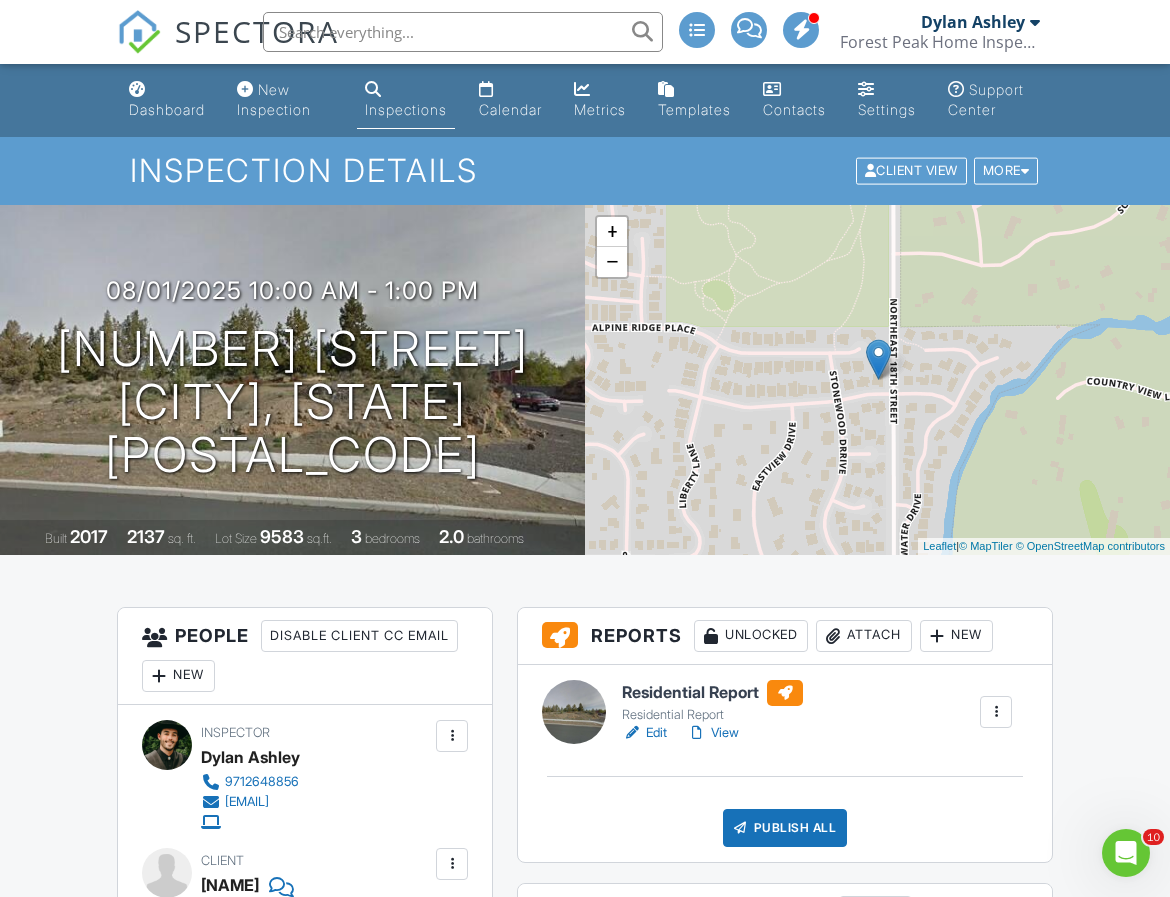 click on "All emails and texts are disabled for this inspection!
All emails and texts have been disabled for this inspection. This may have happened due to someone manually disabling them or this inspection being unconfirmed when it was scheduled. To re-enable emails and texts for this inspection, click the button below.
Turn on emails and texts
Reports
Unlocked
Attach
New
Residential Report
Residential Report
Edit
View
Quick Publish
Copy
Delete
Publish All
Checking report completion
Publish report?
Before publishing from the web, click "Preview/Publish" in the Report Editor to save your changes ( don't know where that is? ). If this is not clicked, your latest changes may not appear in the report.
This will make this report available to your client and/or agent. It will not send out a notification.
Cancel" at bounding box center [585, 2057] 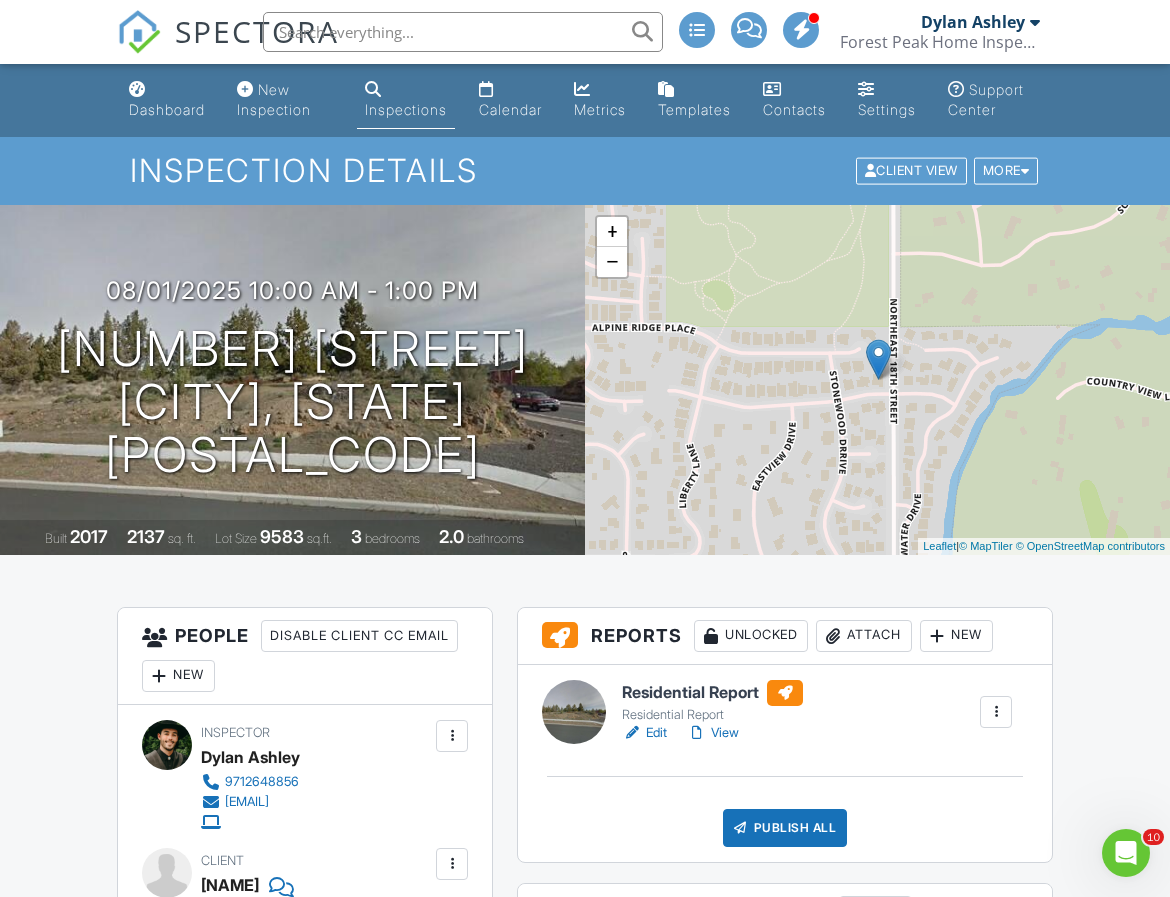 click on "New" at bounding box center [956, 636] 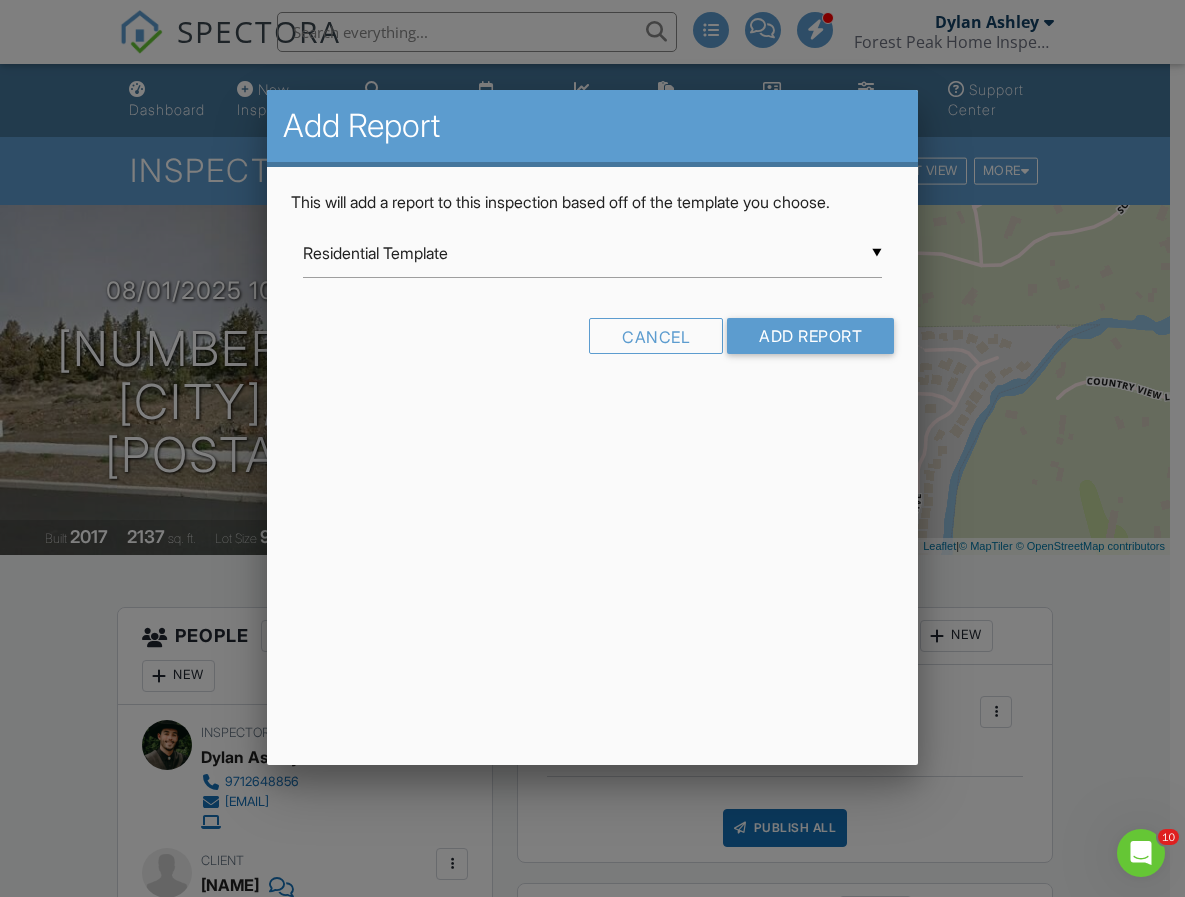 click at bounding box center (592, 460) 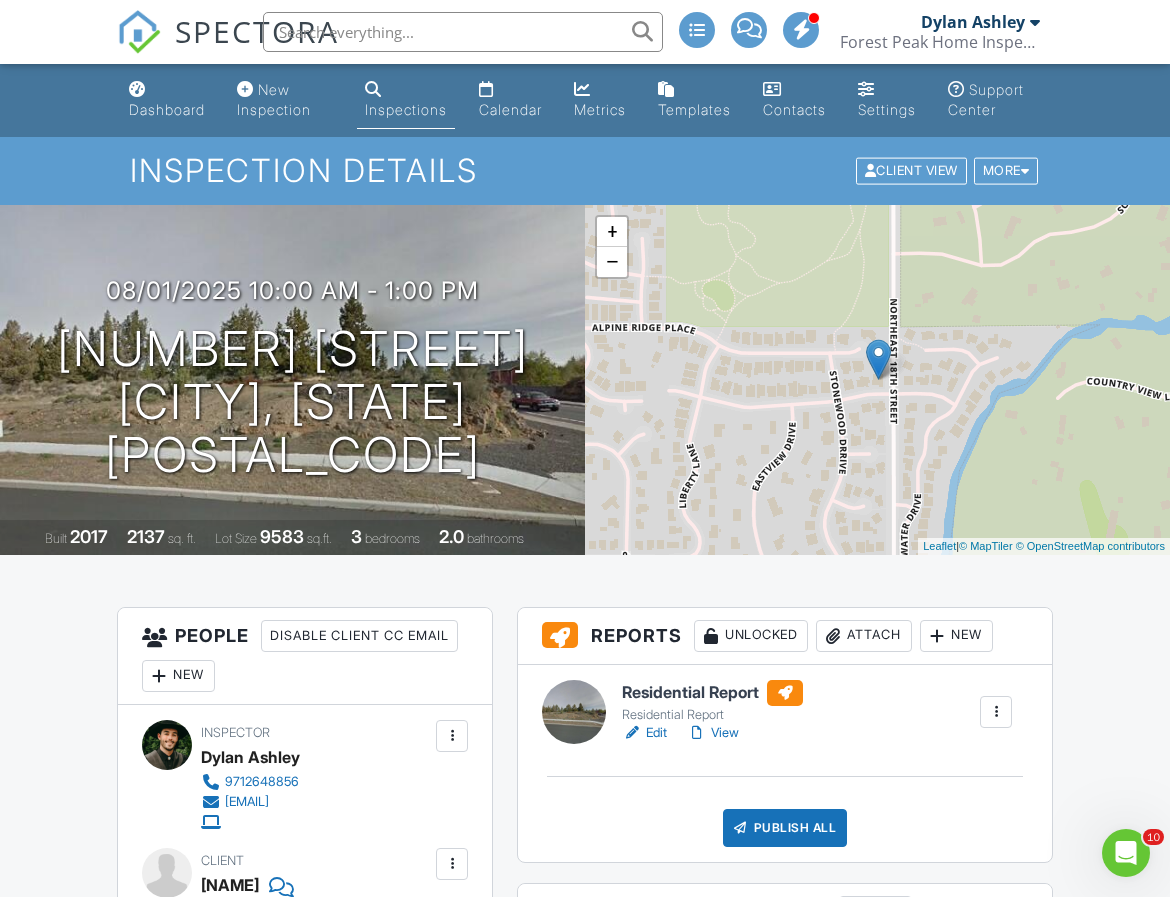 click on "Attach" at bounding box center [864, 636] 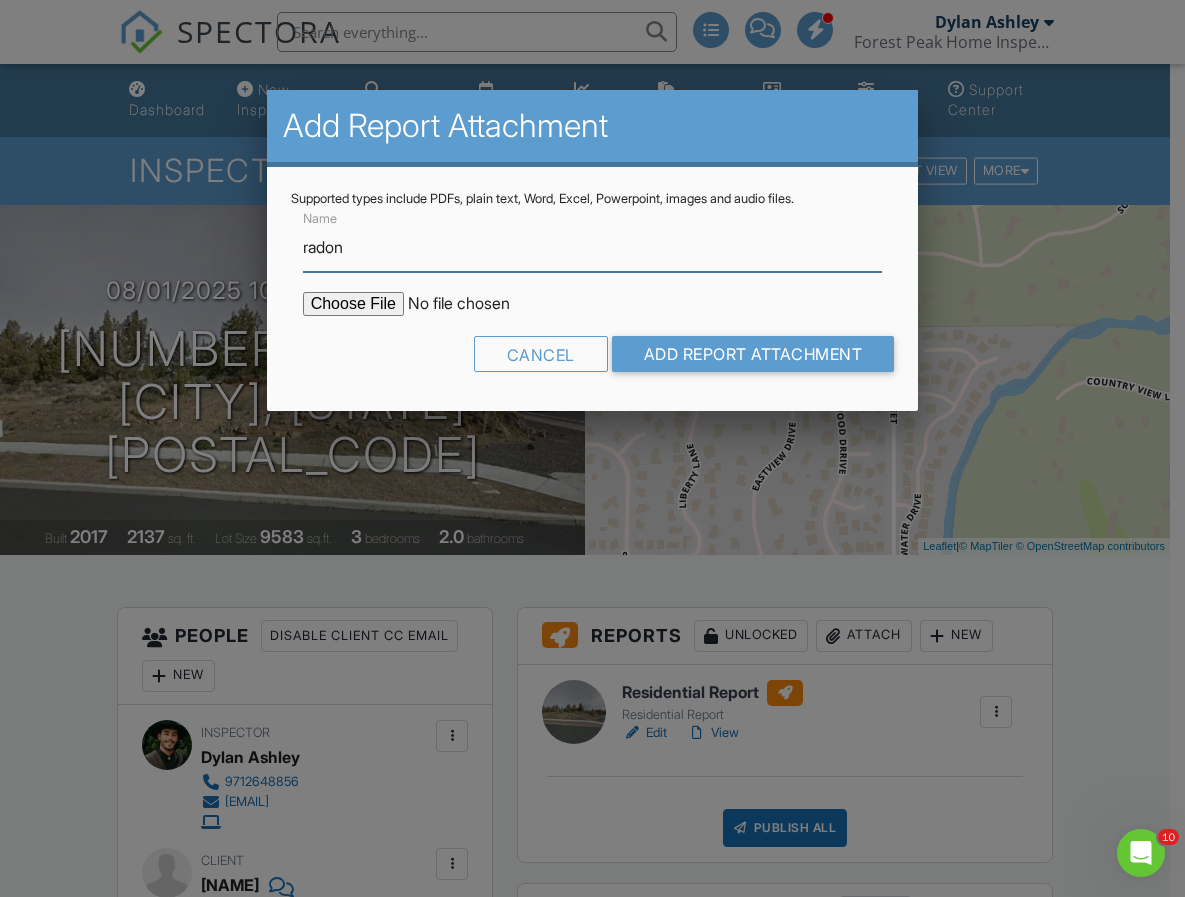 type on "radon" 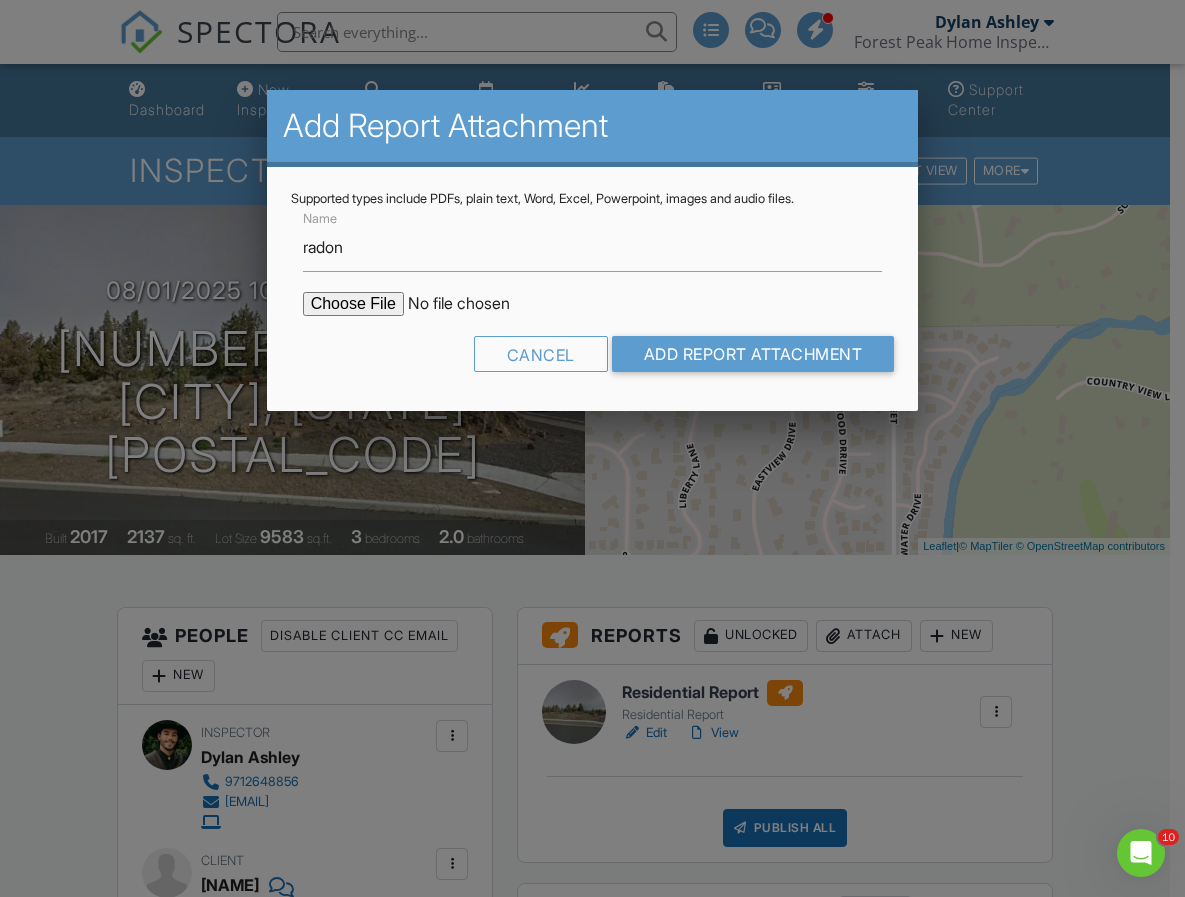click at bounding box center (473, 304) 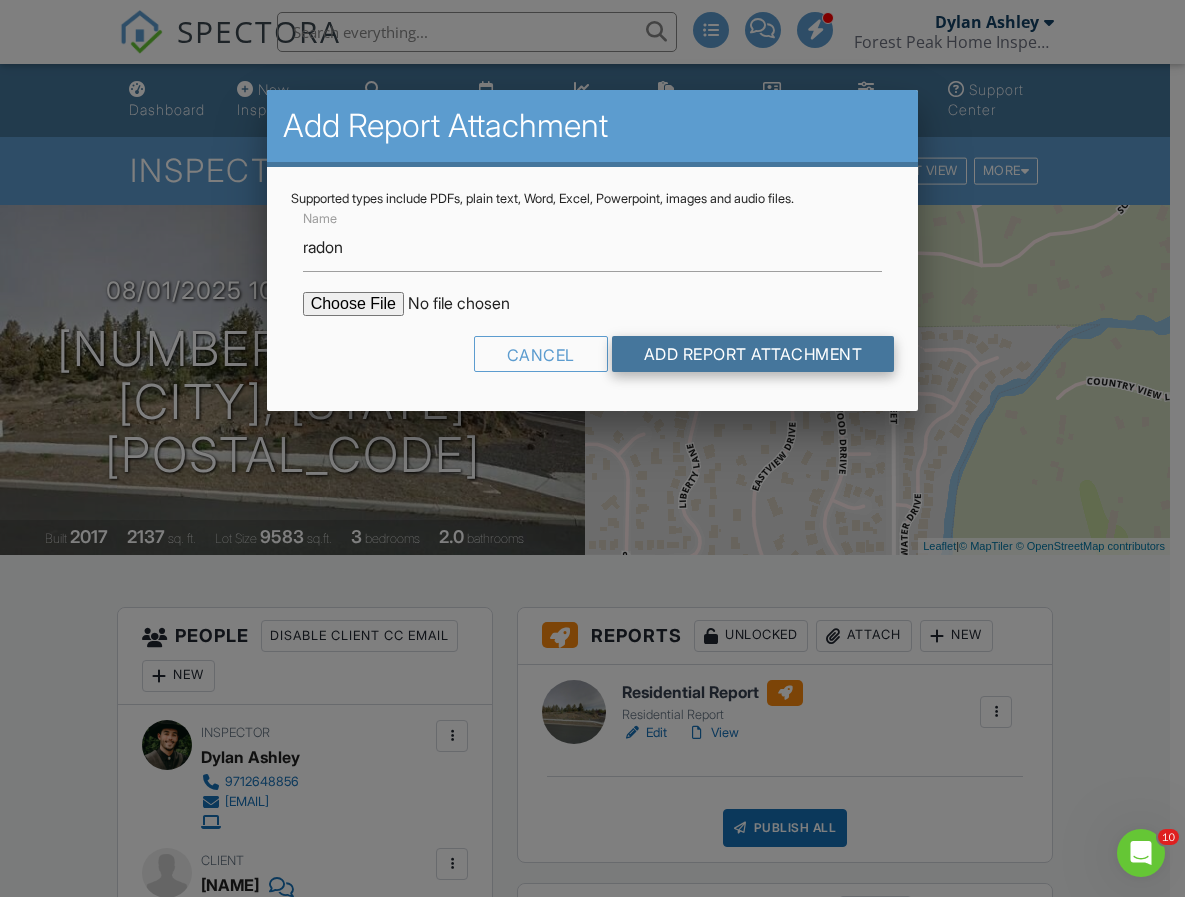 click on "Add Report Attachment" at bounding box center (753, 354) 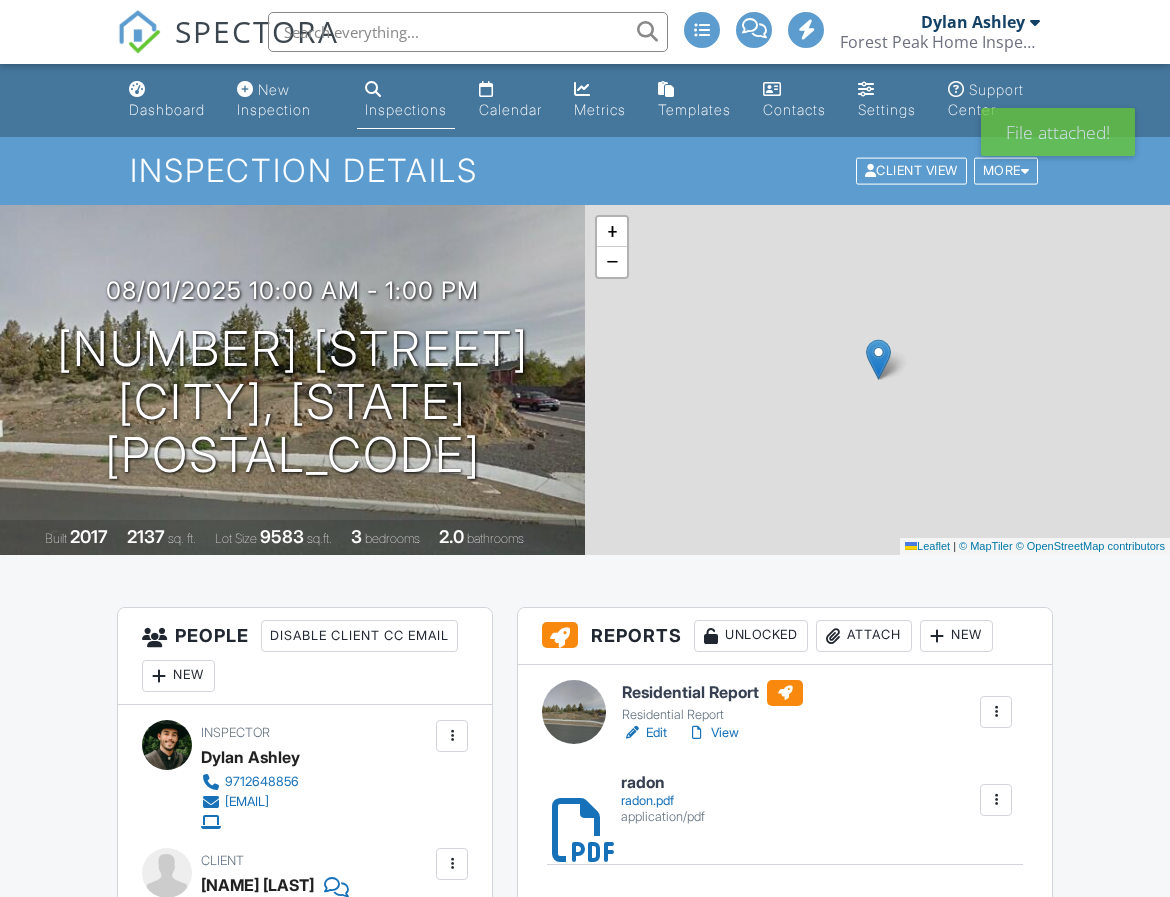 scroll, scrollTop: 0, scrollLeft: 0, axis: both 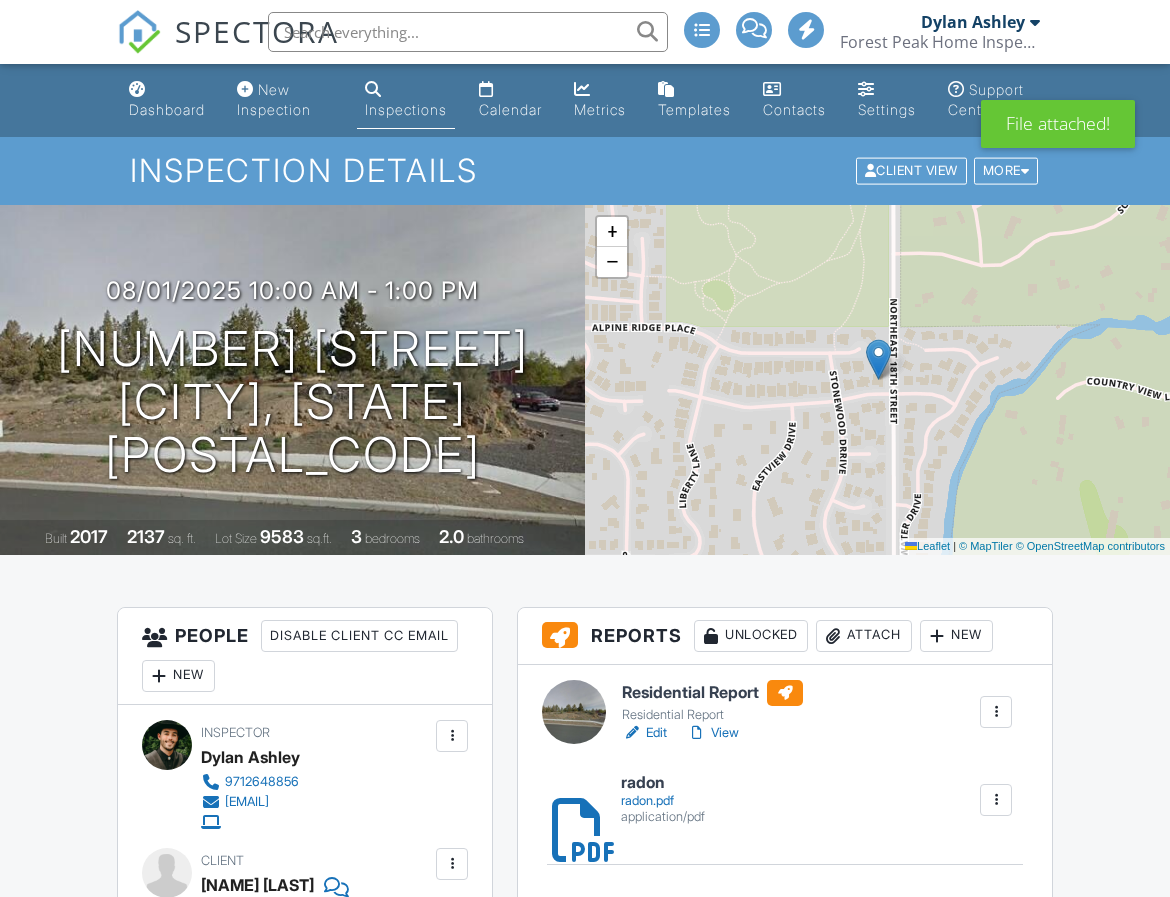 click on "Dashboard" at bounding box center [167, 100] 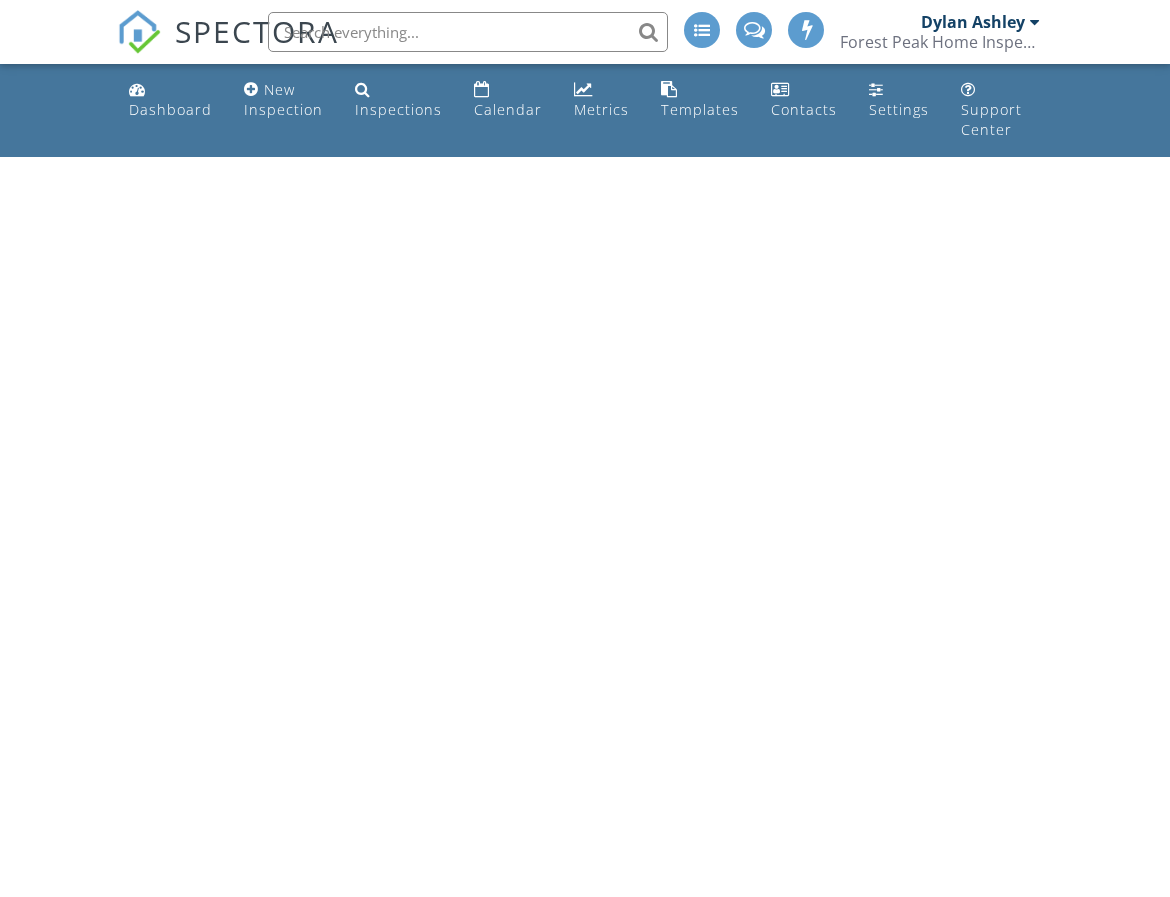 scroll, scrollTop: 0, scrollLeft: 0, axis: both 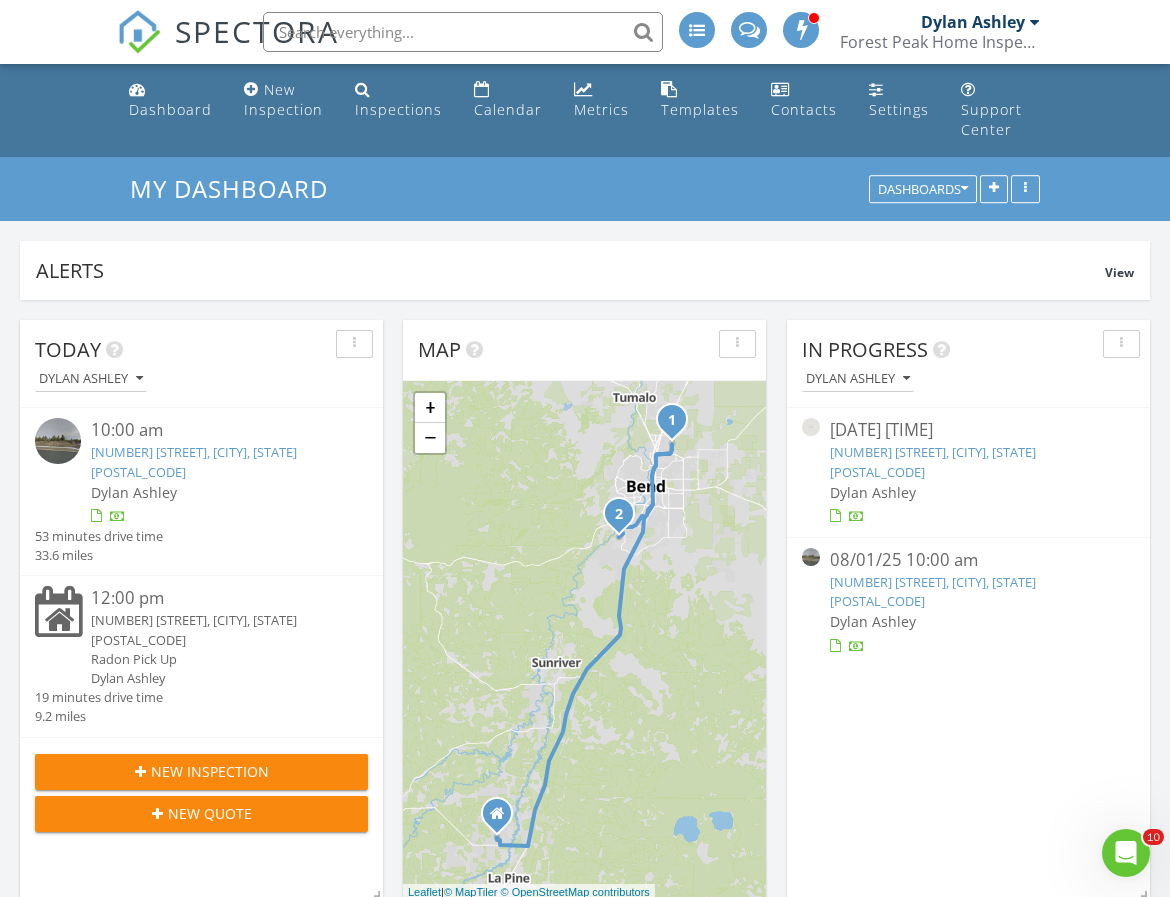 click on "[NUMBER] [STREET], [CITY], [STATE] [POSTAL_CODE]" at bounding box center [194, 461] 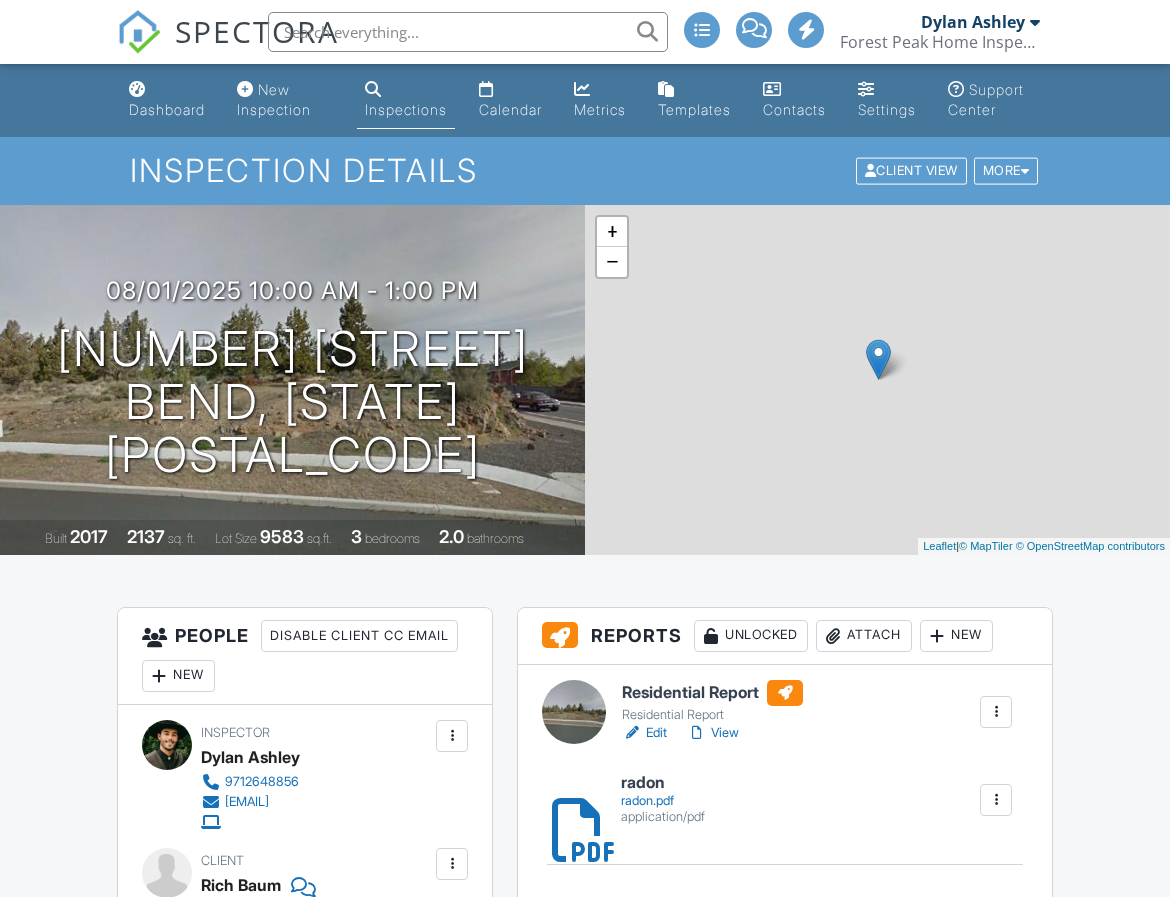 scroll, scrollTop: 0, scrollLeft: 0, axis: both 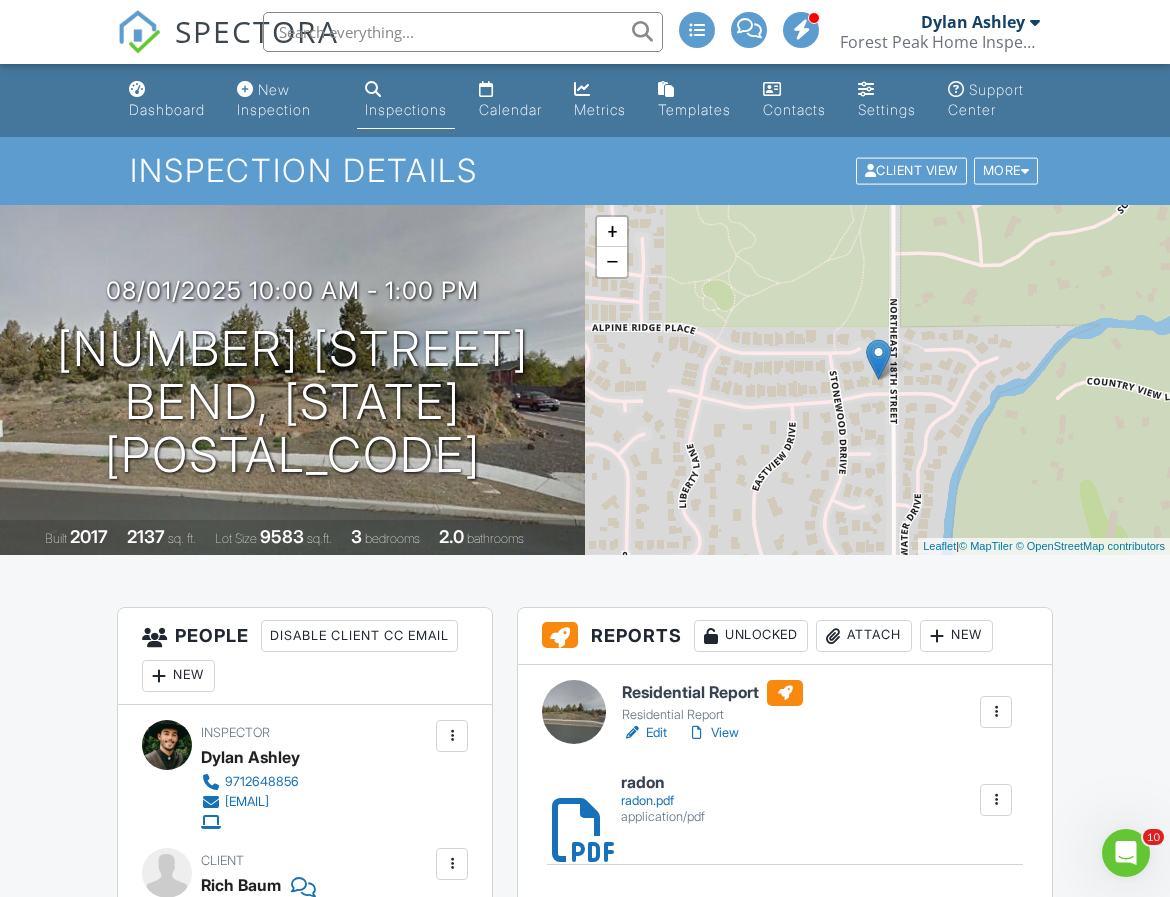 click on "Edit" at bounding box center [644, 733] 